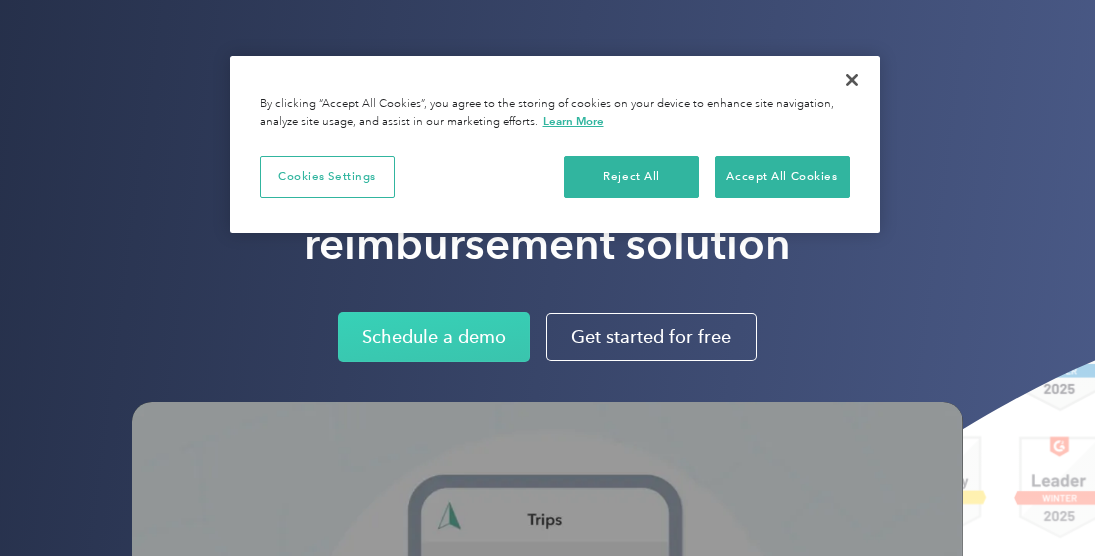 scroll, scrollTop: 0, scrollLeft: 0, axis: both 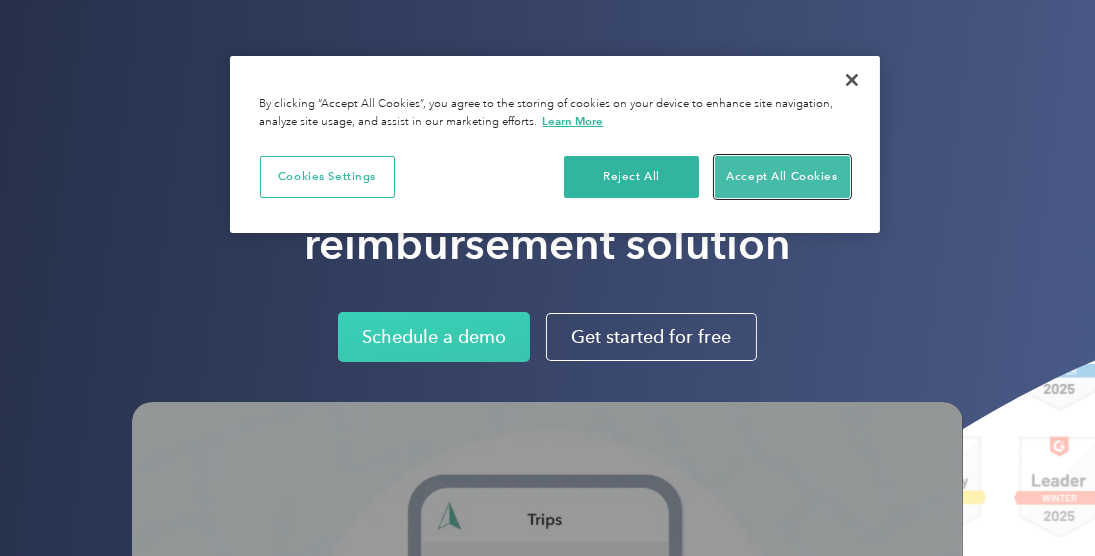 click on "Accept All Cookies" at bounding box center [782, 177] 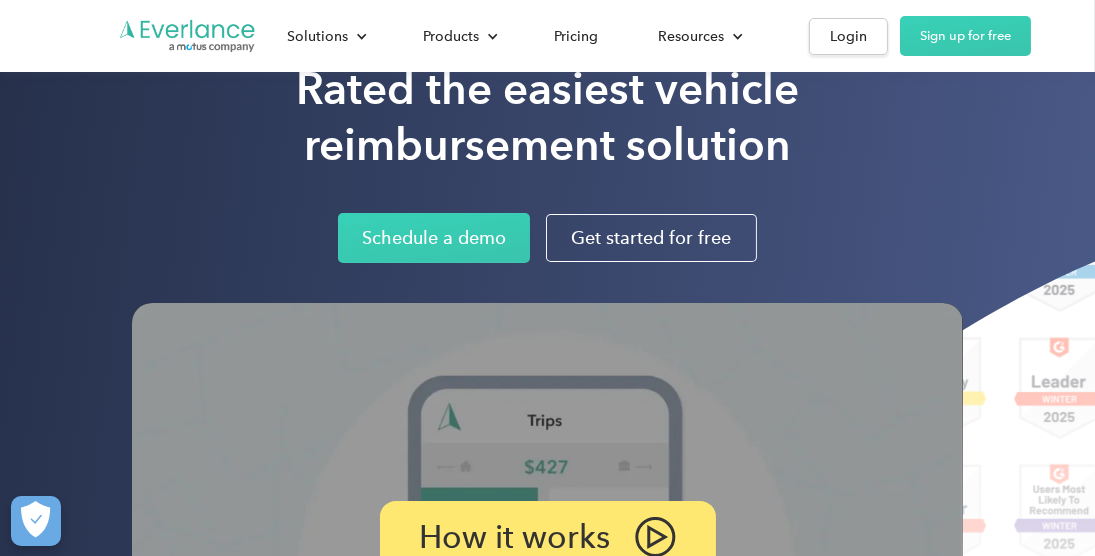 scroll, scrollTop: 0, scrollLeft: 0, axis: both 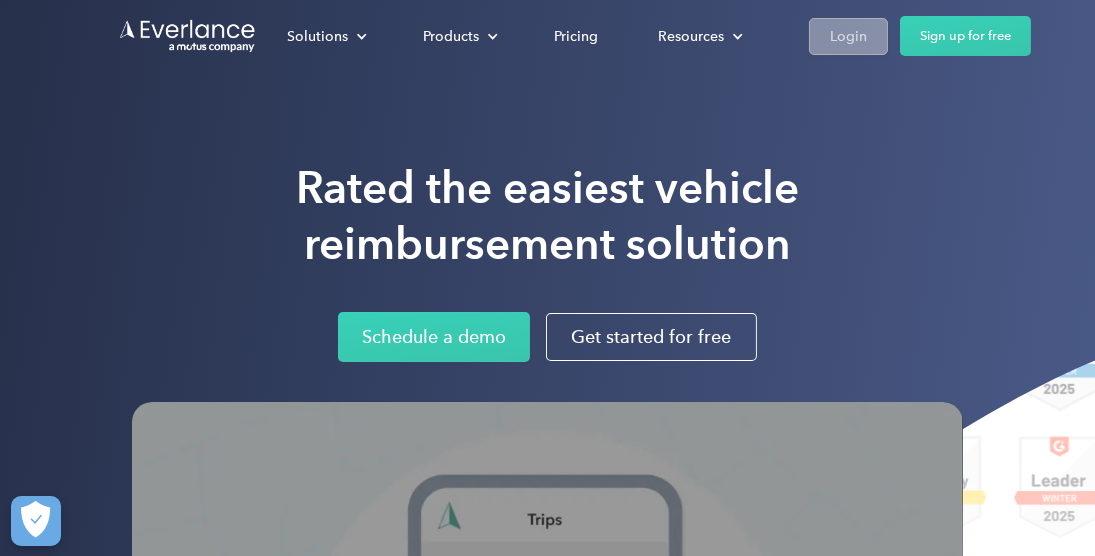 click on "Login" at bounding box center (848, 36) 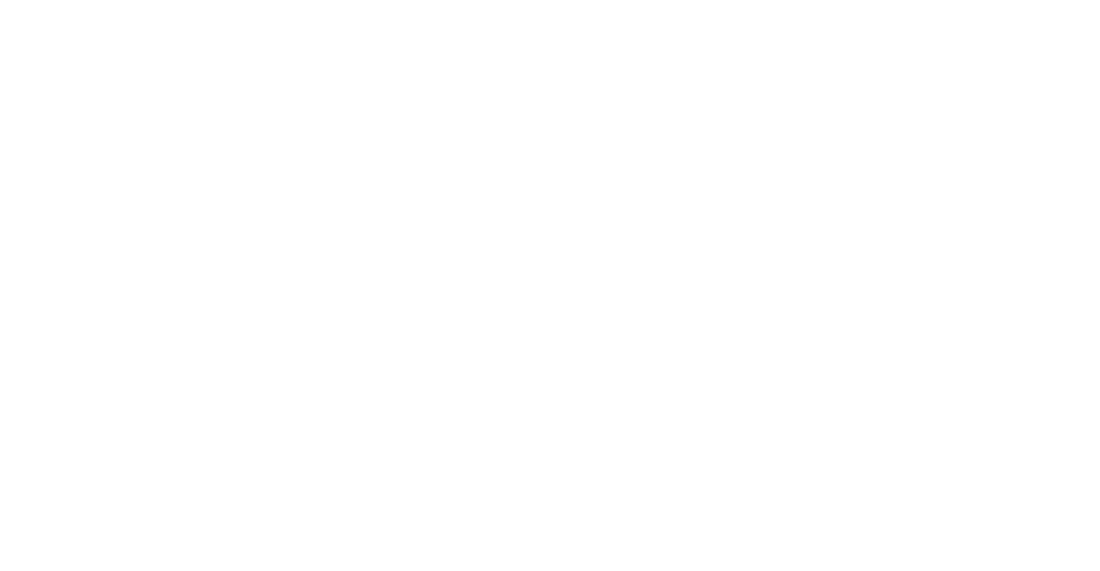 scroll, scrollTop: 0, scrollLeft: 0, axis: both 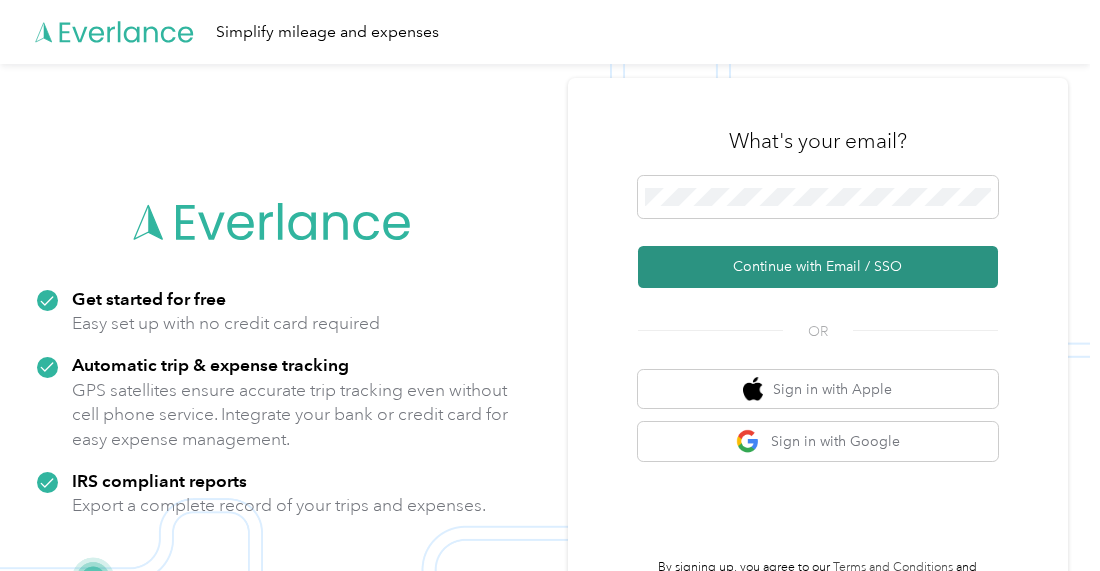 click on "Continue with Email / SSO" at bounding box center (818, 267) 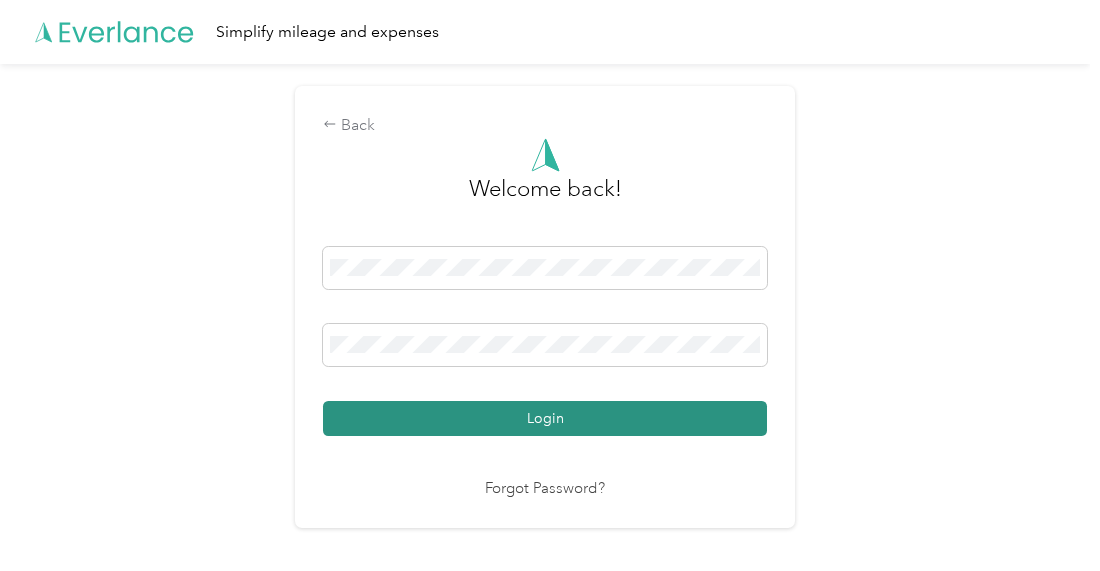 click on "Login" at bounding box center [545, 418] 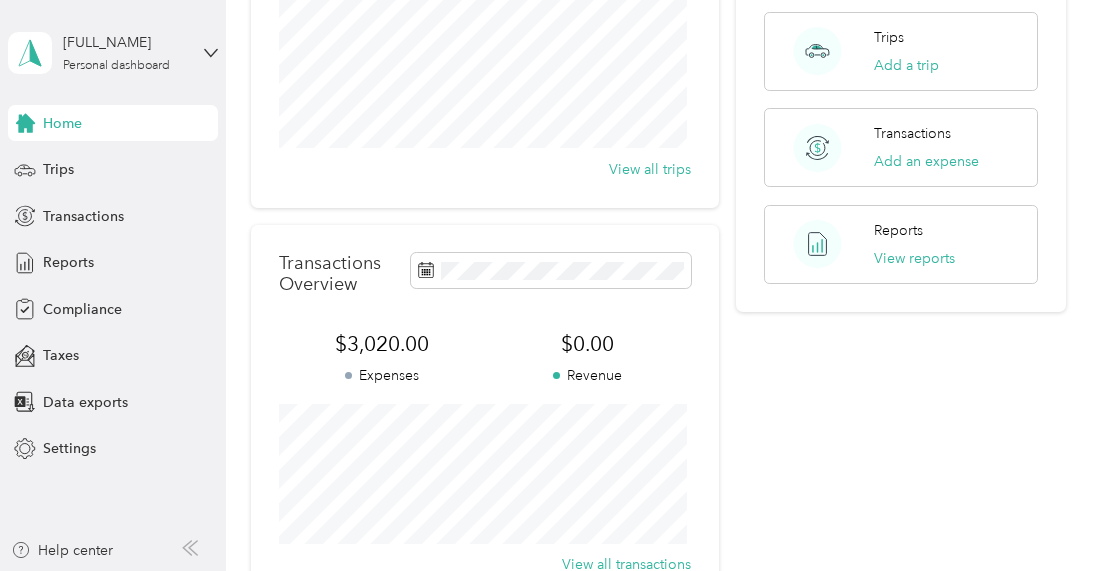 scroll, scrollTop: 400, scrollLeft: 0, axis: vertical 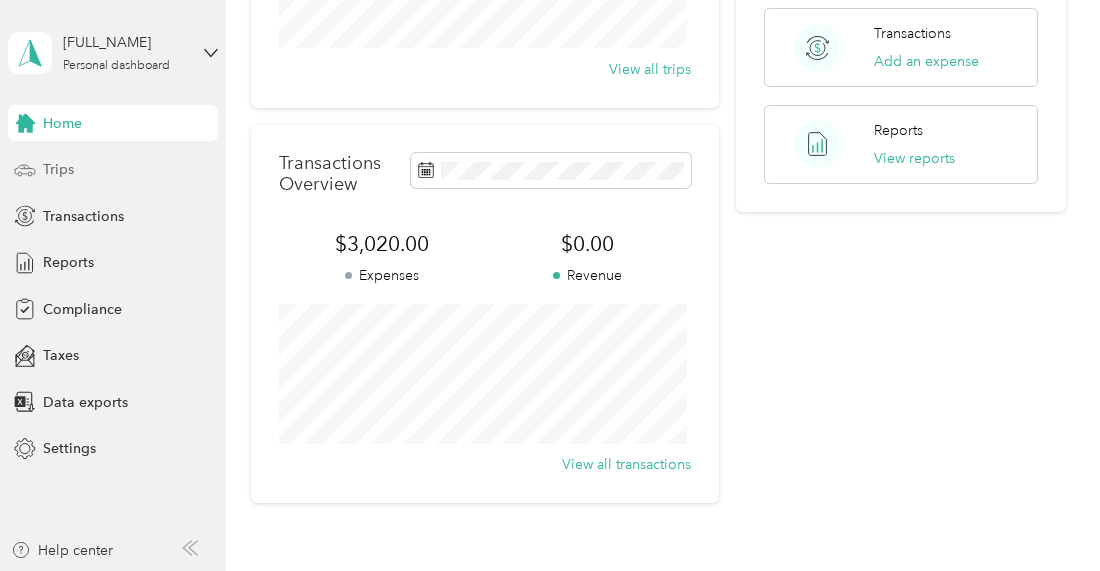 click on "Trips" at bounding box center (58, 169) 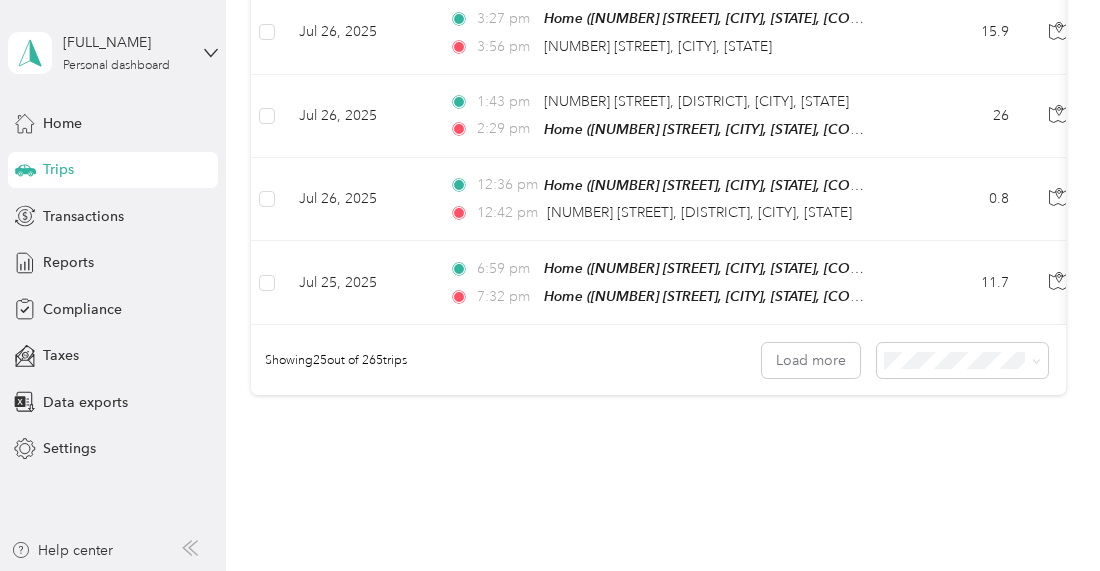 scroll, scrollTop: 2180, scrollLeft: 0, axis: vertical 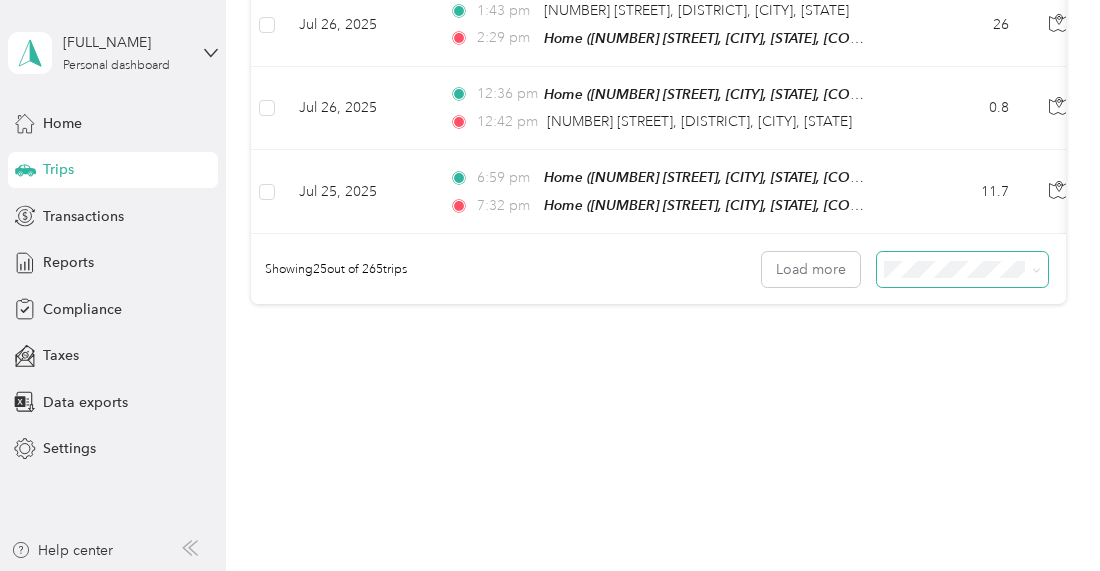 click 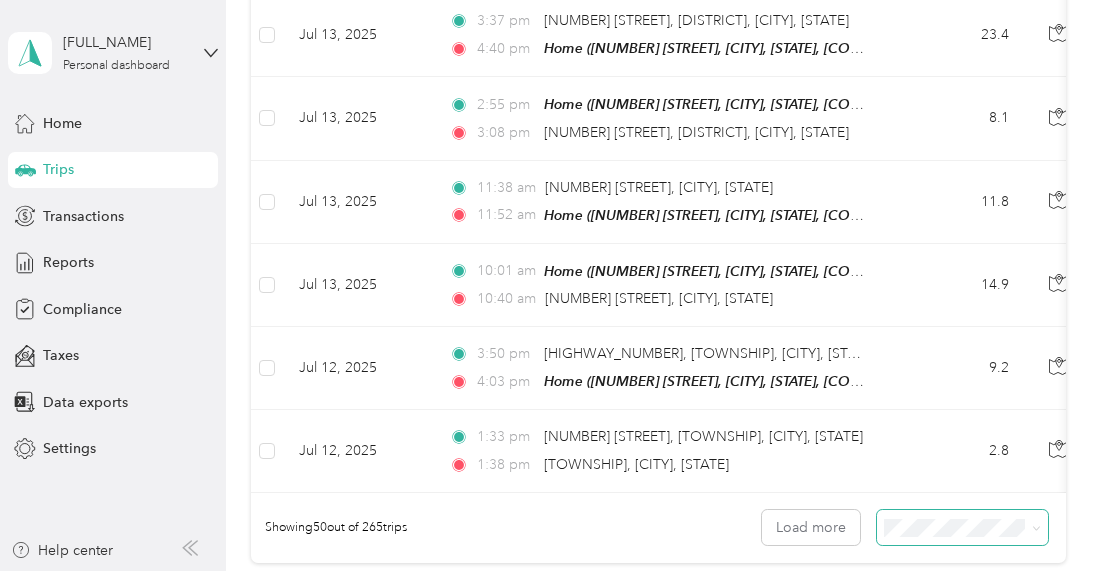 scroll, scrollTop: 4100, scrollLeft: 0, axis: vertical 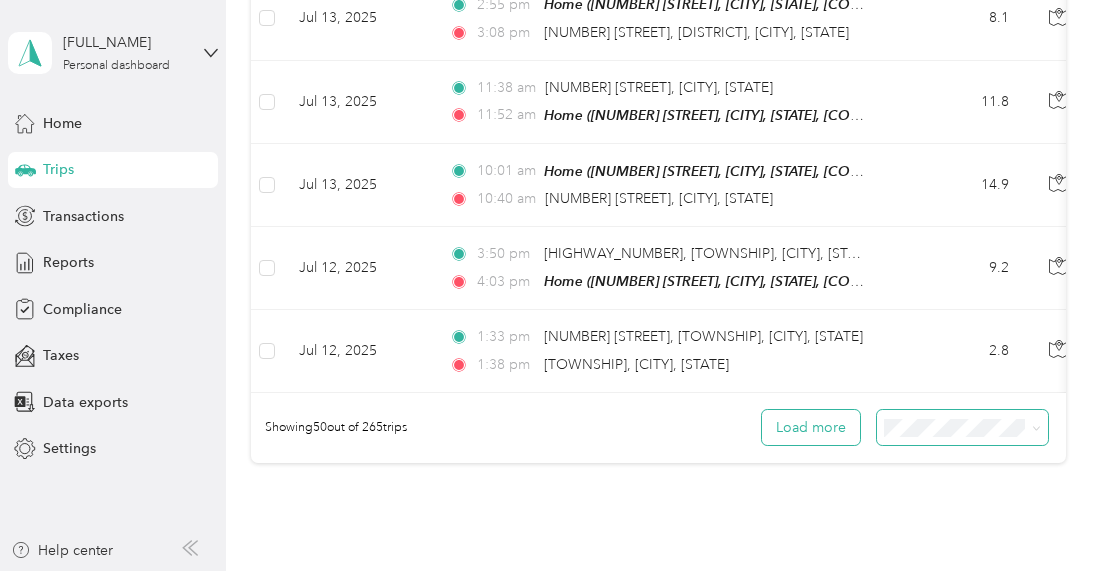 click on "Load more" at bounding box center [811, 427] 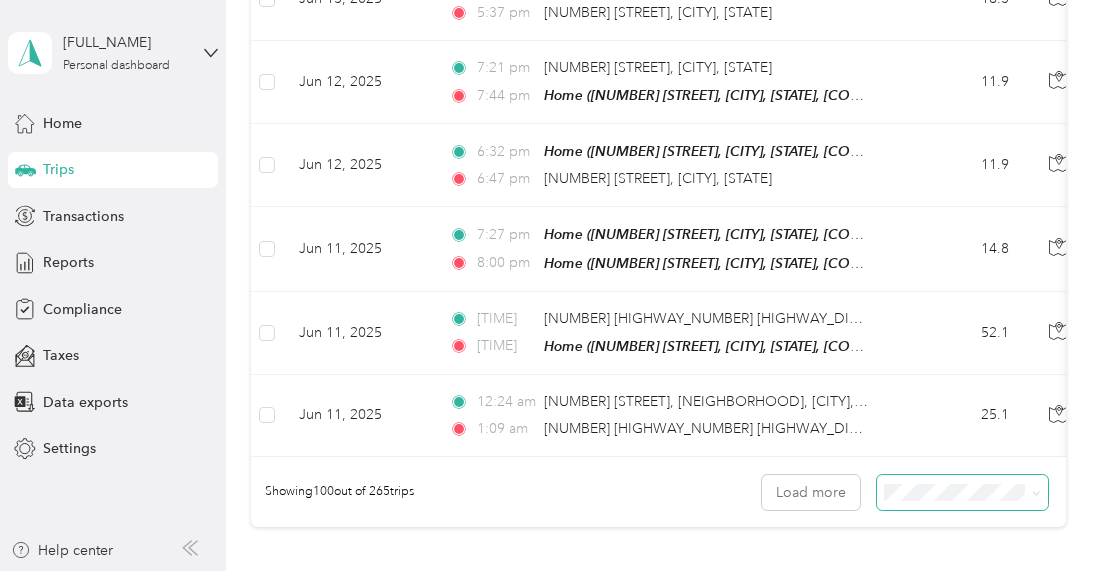 scroll, scrollTop: 8340, scrollLeft: 0, axis: vertical 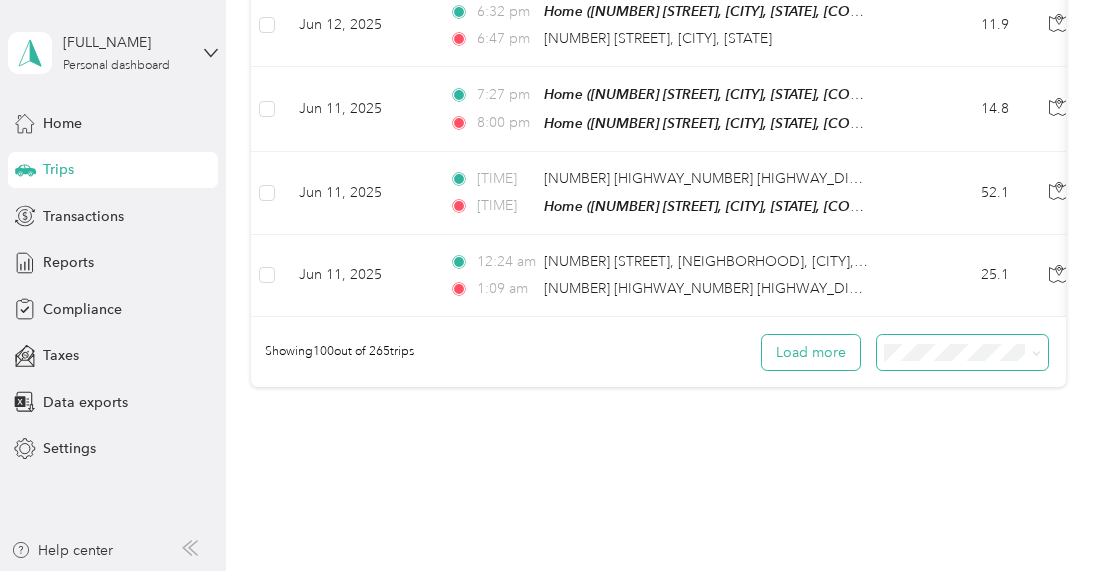 click on "Load more" at bounding box center (811, 352) 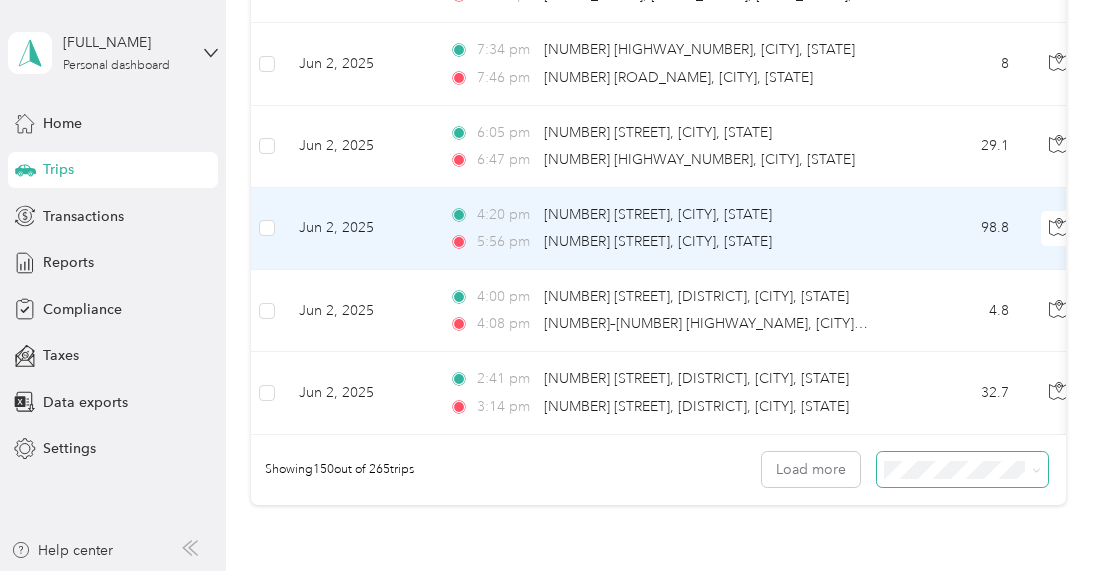 scroll, scrollTop: 12340, scrollLeft: 0, axis: vertical 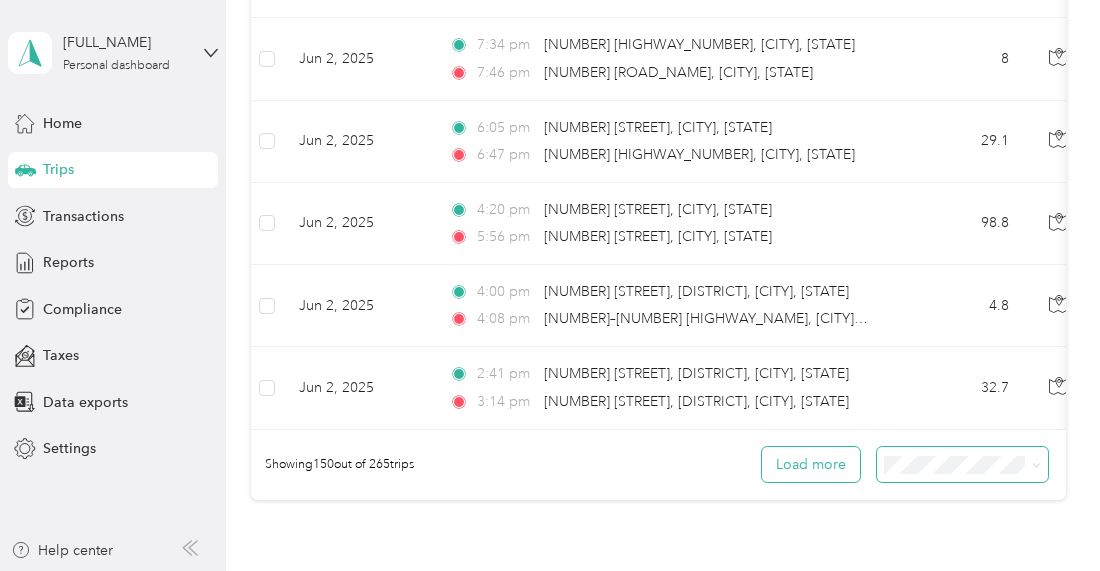 click on "Load more" at bounding box center [811, 464] 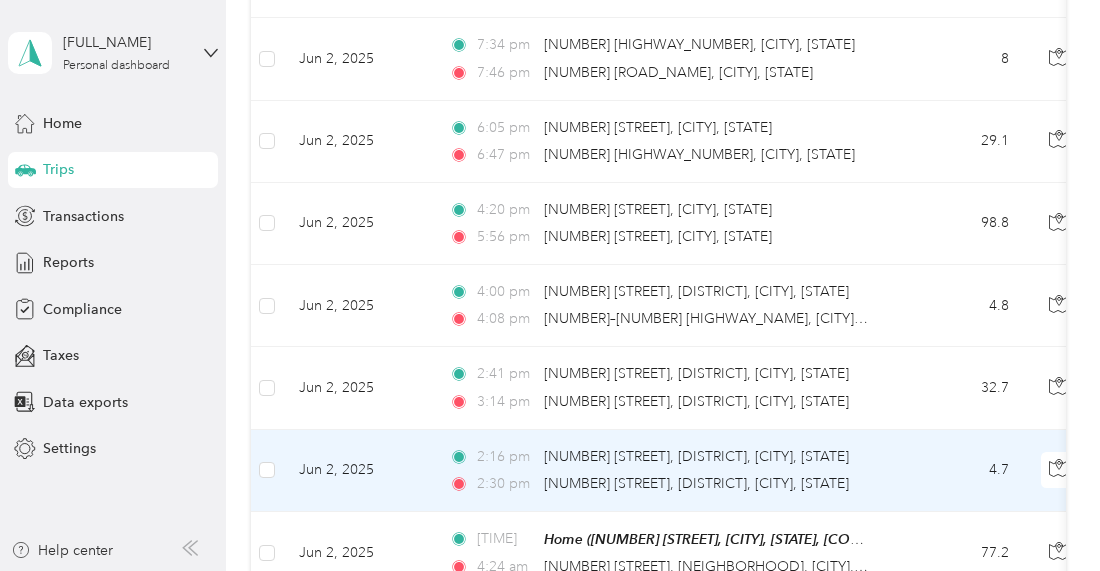 scroll, scrollTop: 12840, scrollLeft: 0, axis: vertical 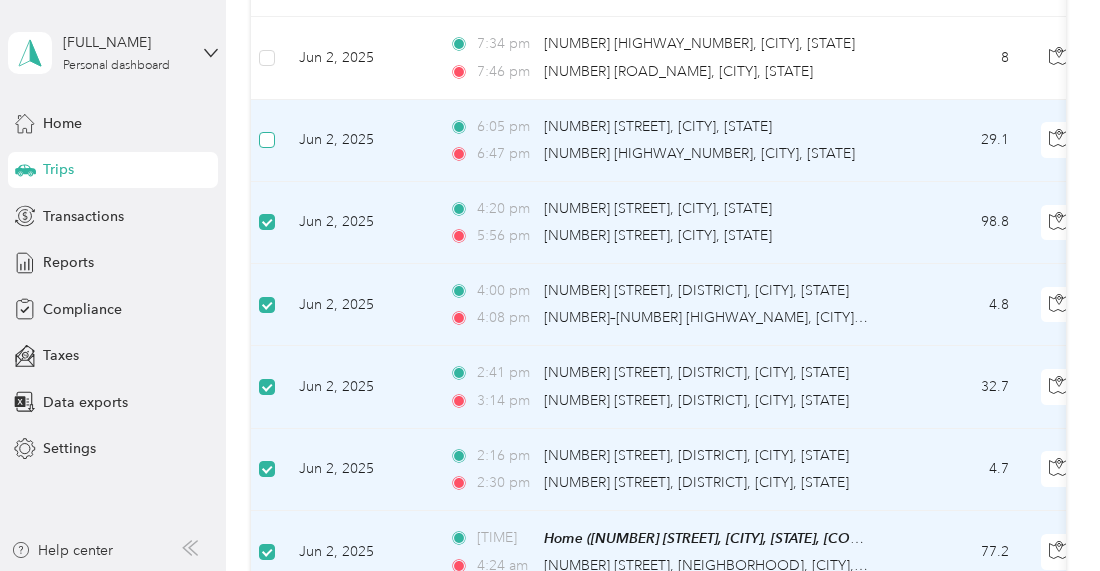 click at bounding box center [267, 140] 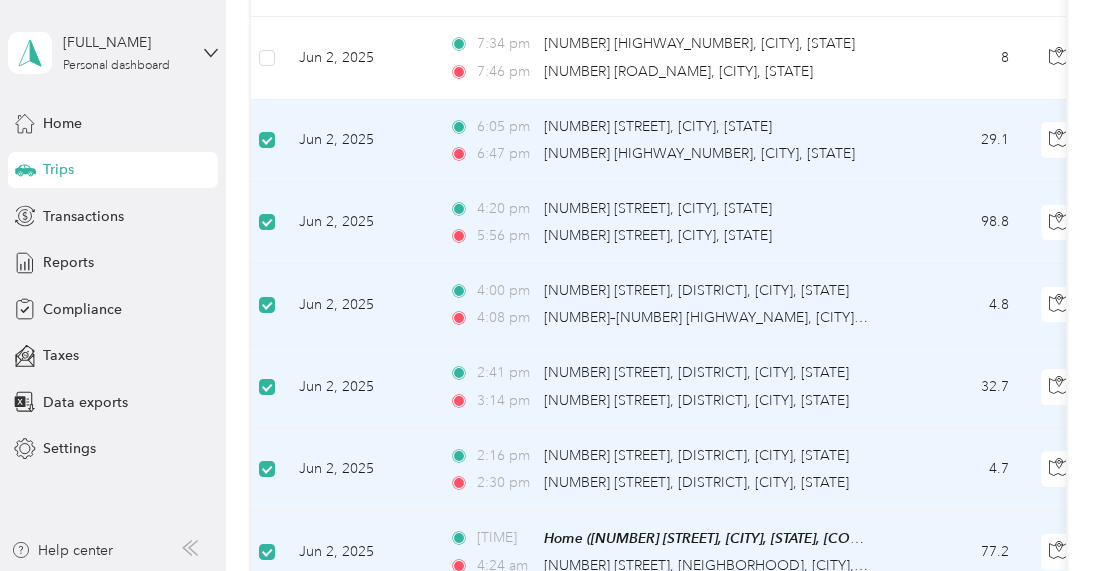 scroll, scrollTop: 12239, scrollLeft: 0, axis: vertical 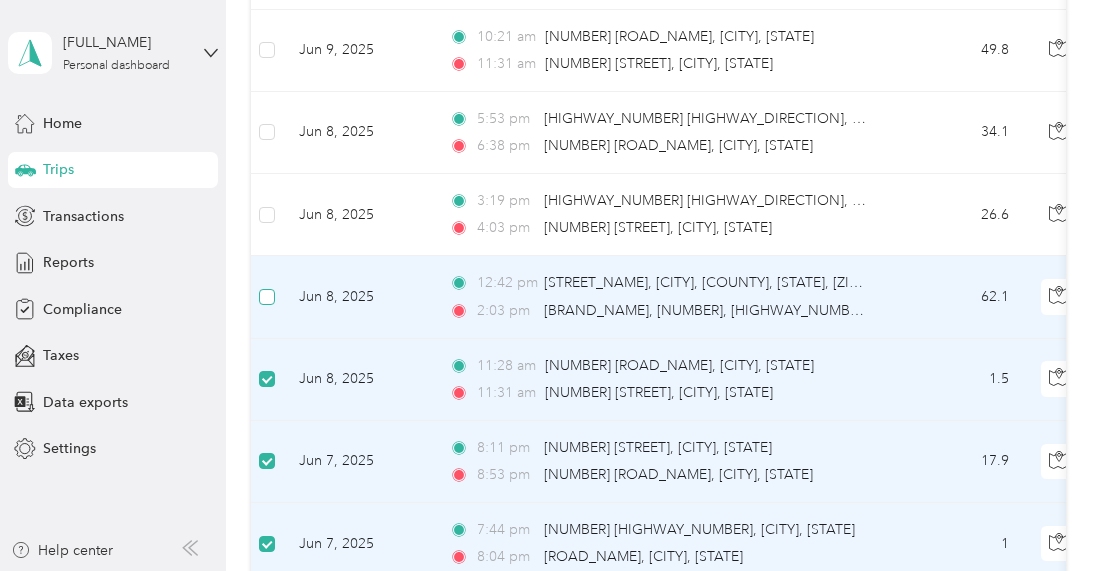 click at bounding box center (267, 297) 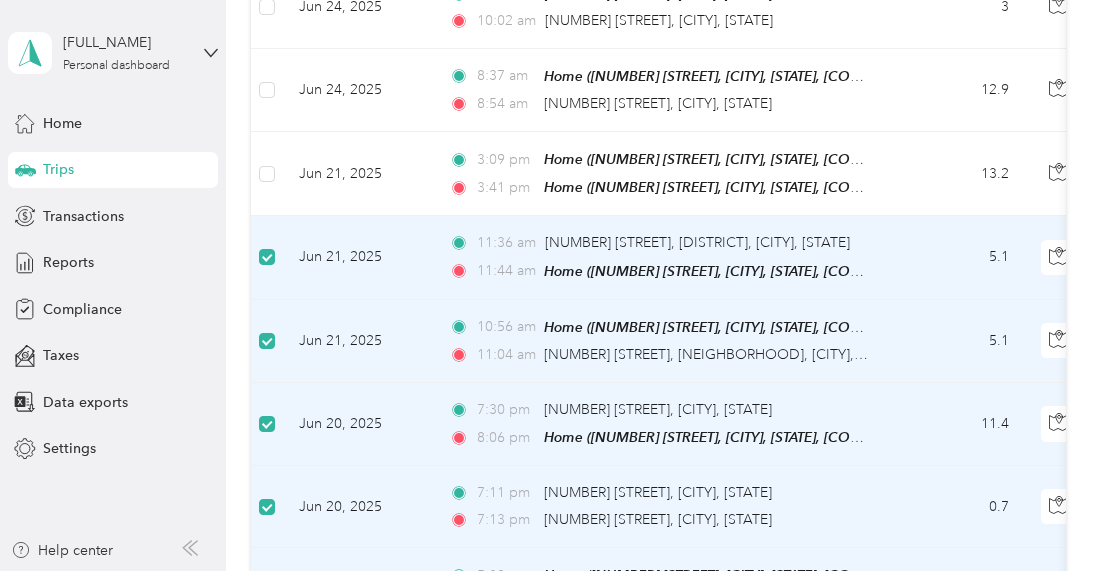 scroll, scrollTop: 6839, scrollLeft: 0, axis: vertical 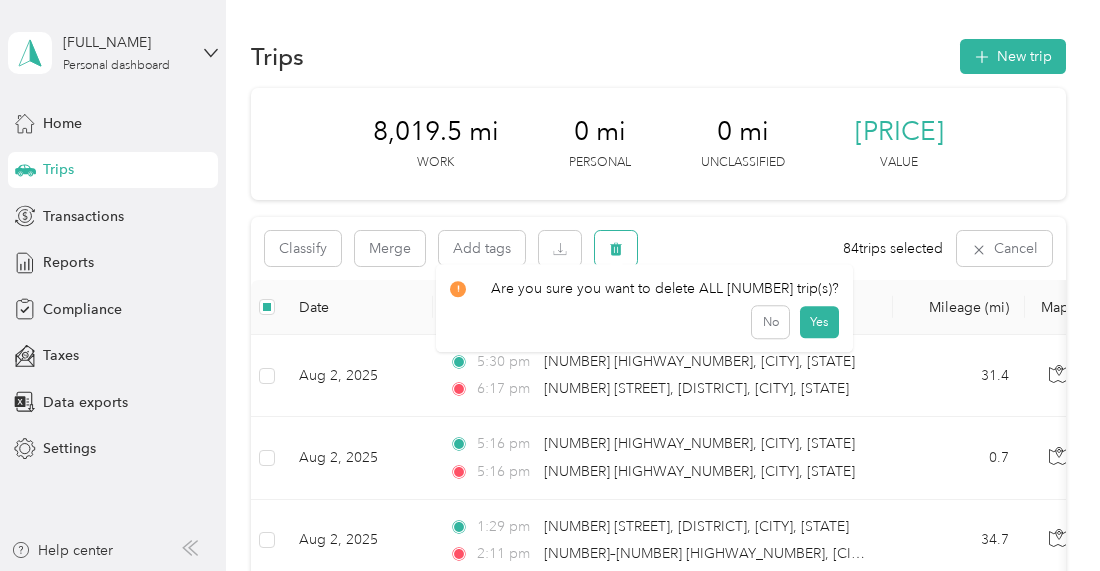 click 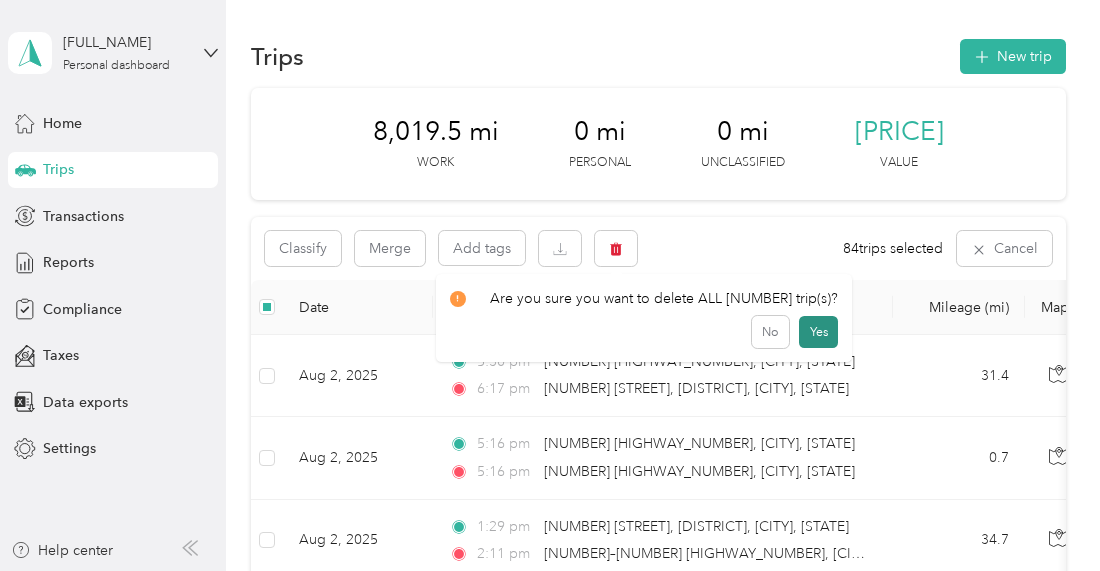 click on "Yes" at bounding box center [818, 332] 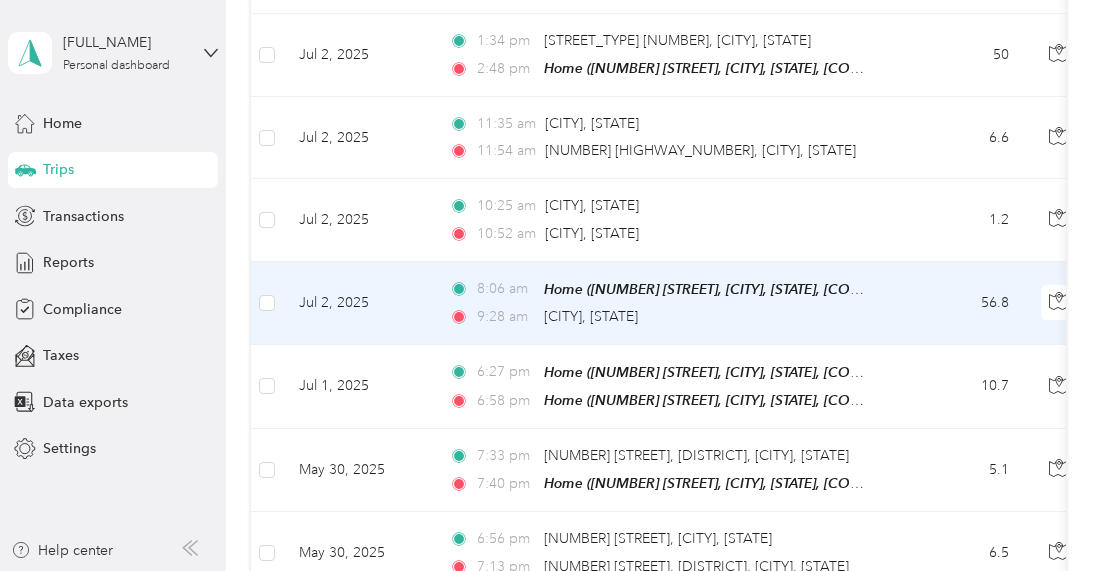 scroll, scrollTop: 5800, scrollLeft: 0, axis: vertical 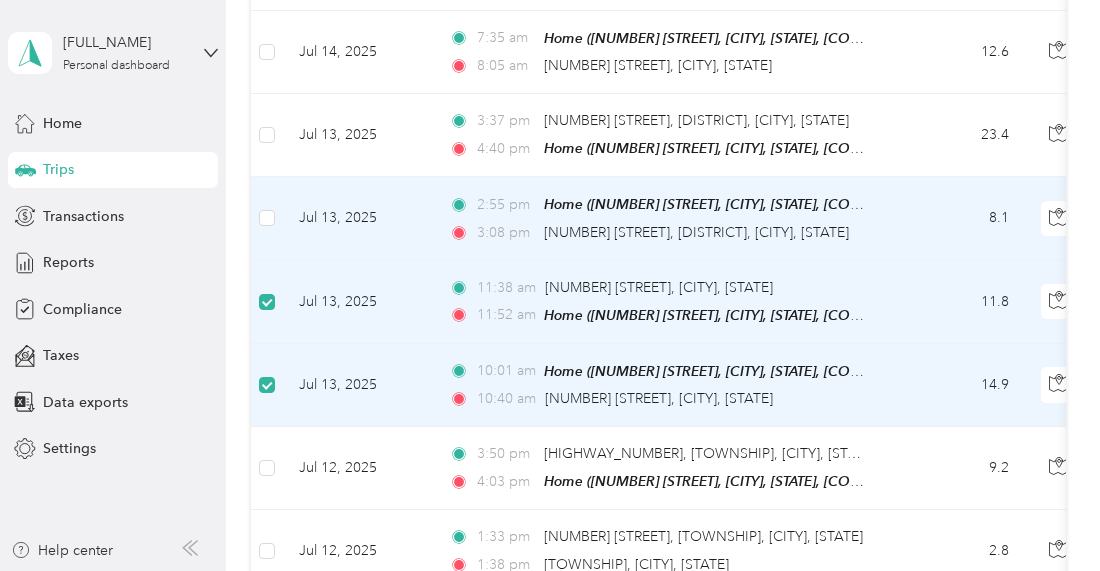 click at bounding box center [267, 218] 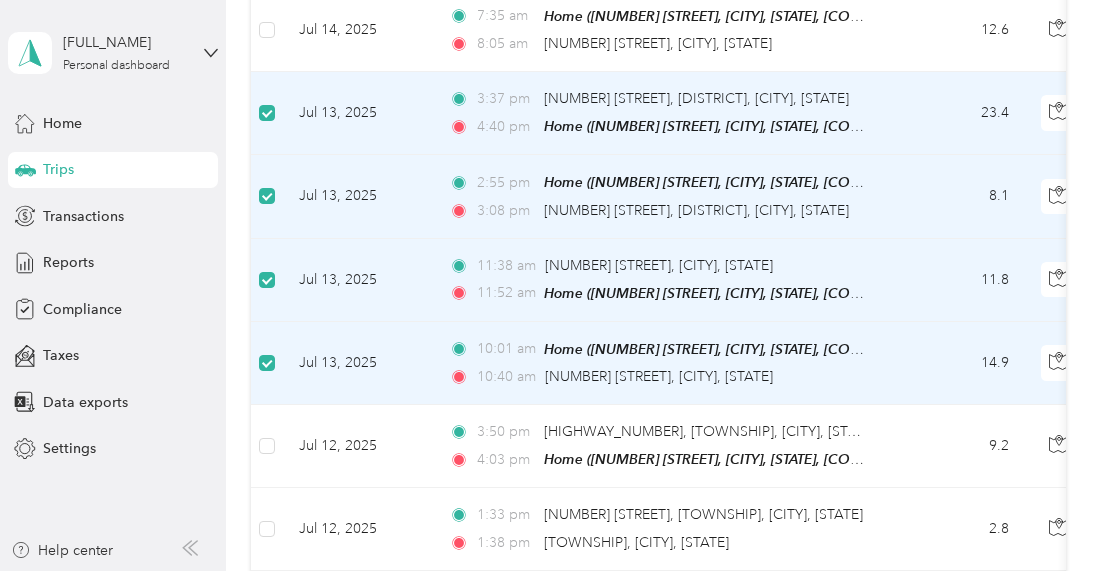 scroll, scrollTop: 4098, scrollLeft: 0, axis: vertical 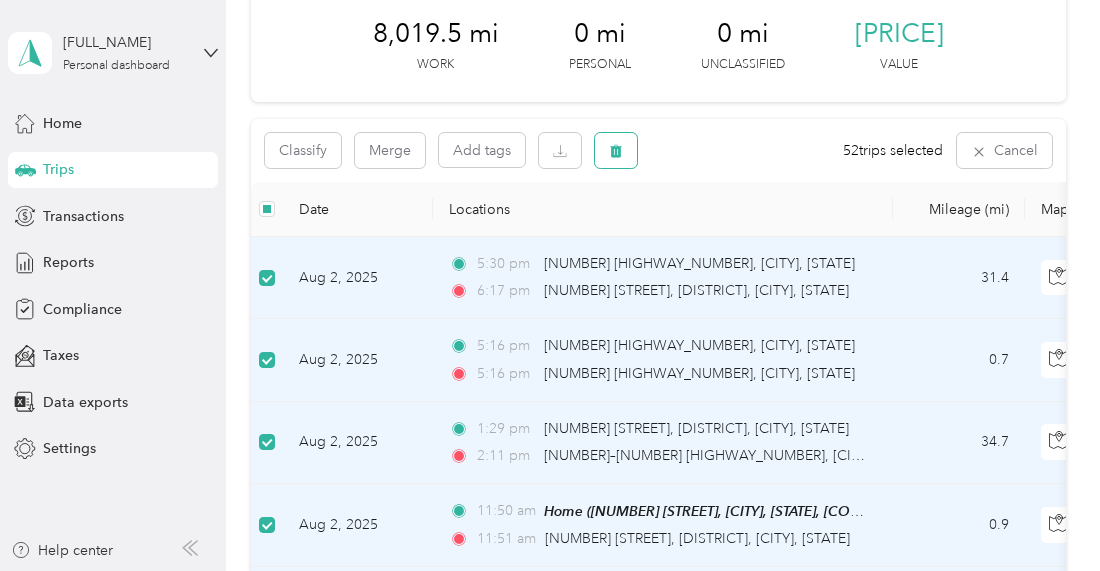 click 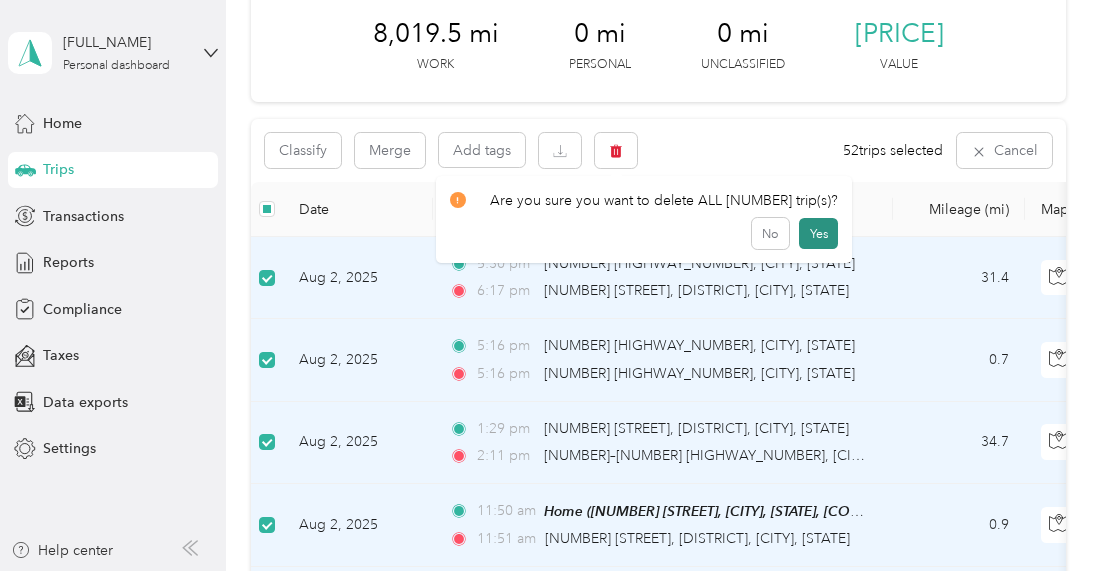 click on "Yes" at bounding box center (818, 234) 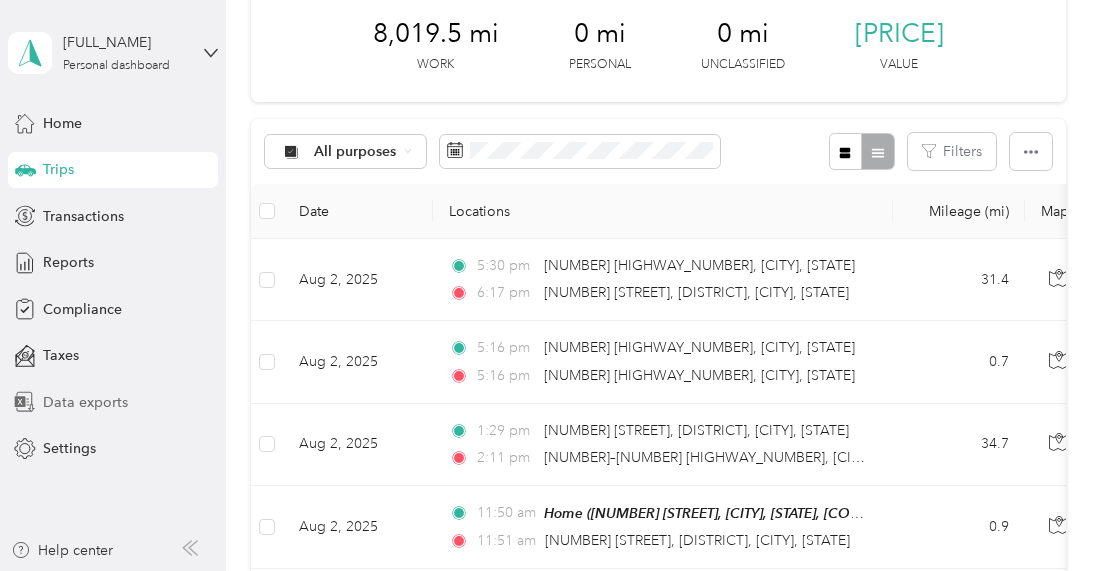 click on "Data exports" at bounding box center (85, 402) 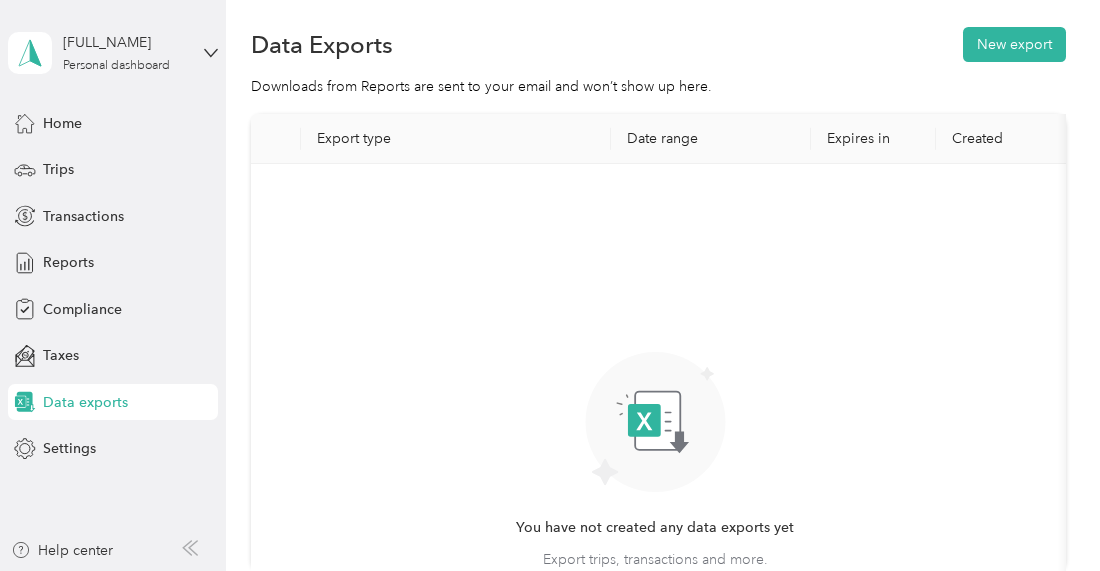 scroll, scrollTop: 0, scrollLeft: 0, axis: both 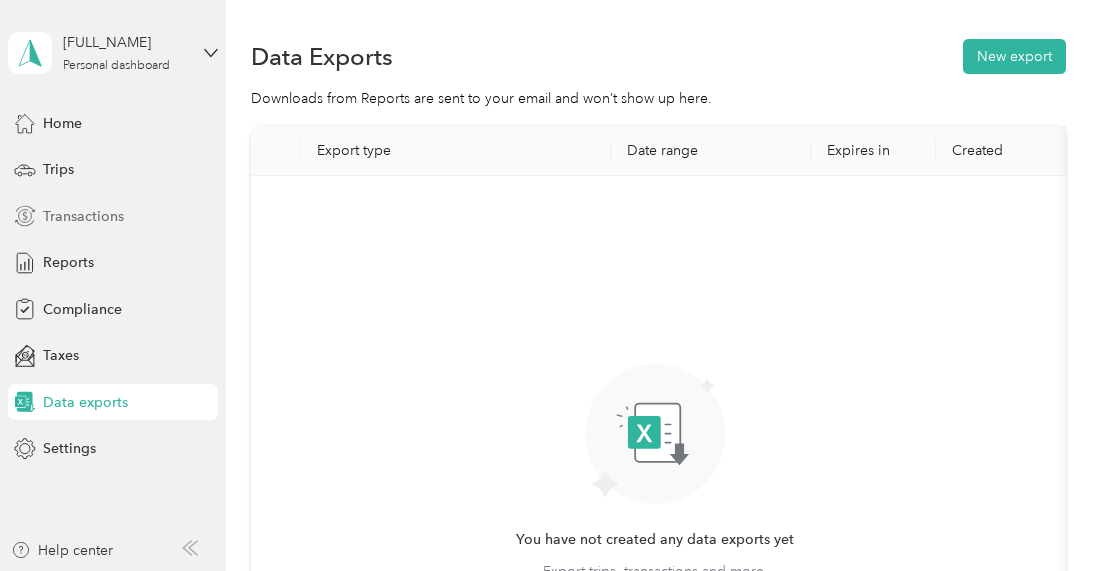 click on "Transactions" at bounding box center [83, 216] 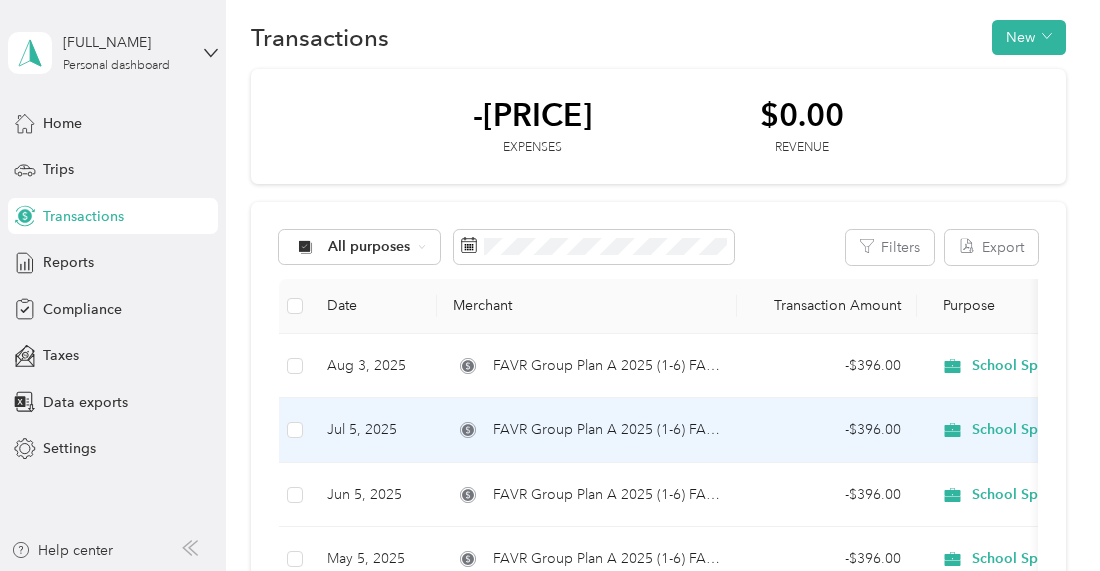 scroll, scrollTop: 0, scrollLeft: 0, axis: both 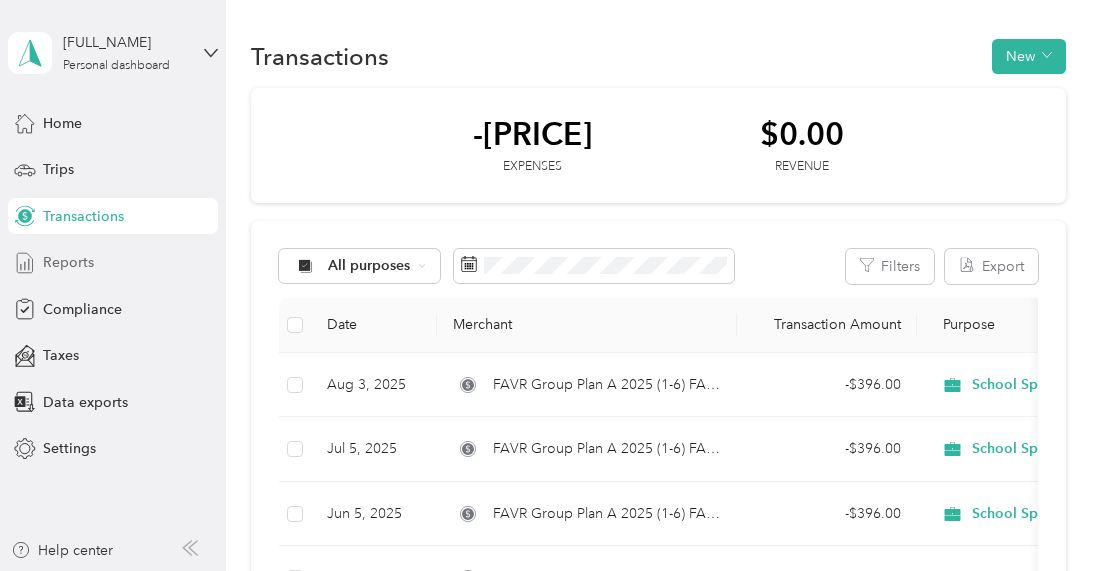 click on "Reports" at bounding box center [68, 262] 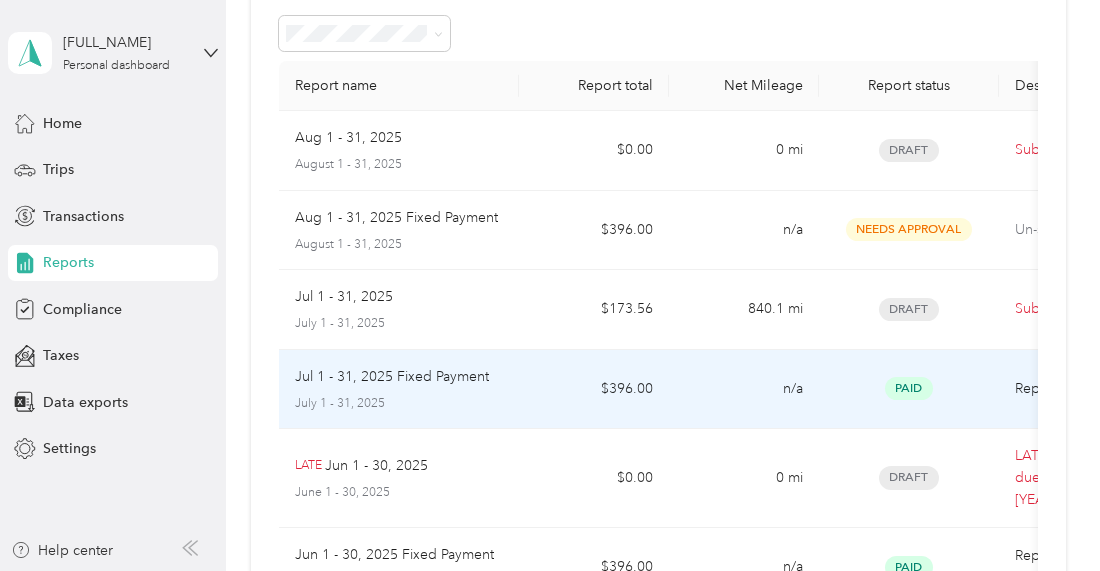 scroll, scrollTop: 200, scrollLeft: 0, axis: vertical 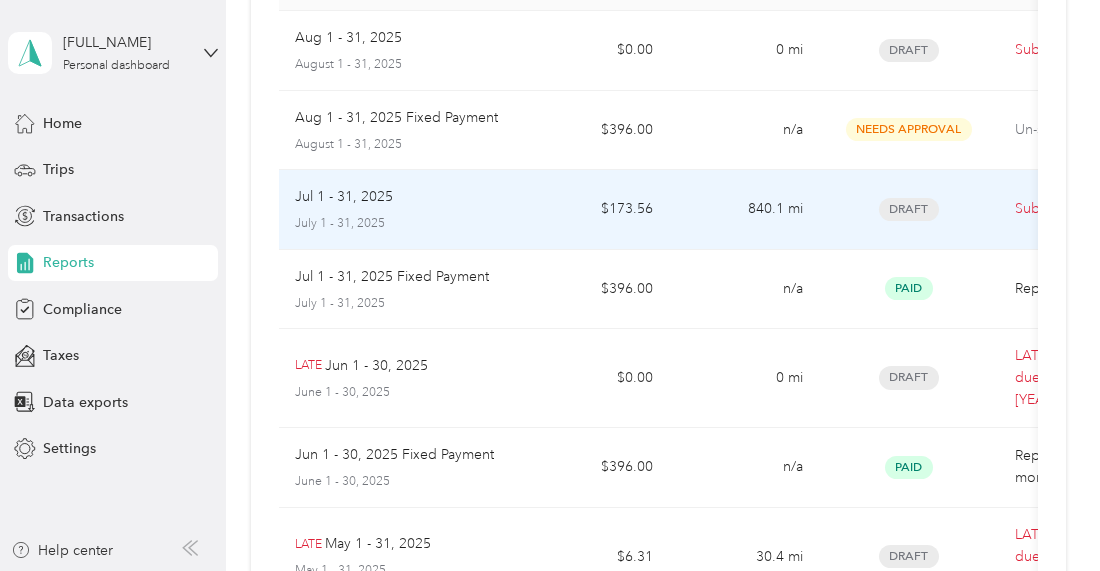 click on "Submit  by   Aug. 4, 2025" at bounding box center [1099, 209] 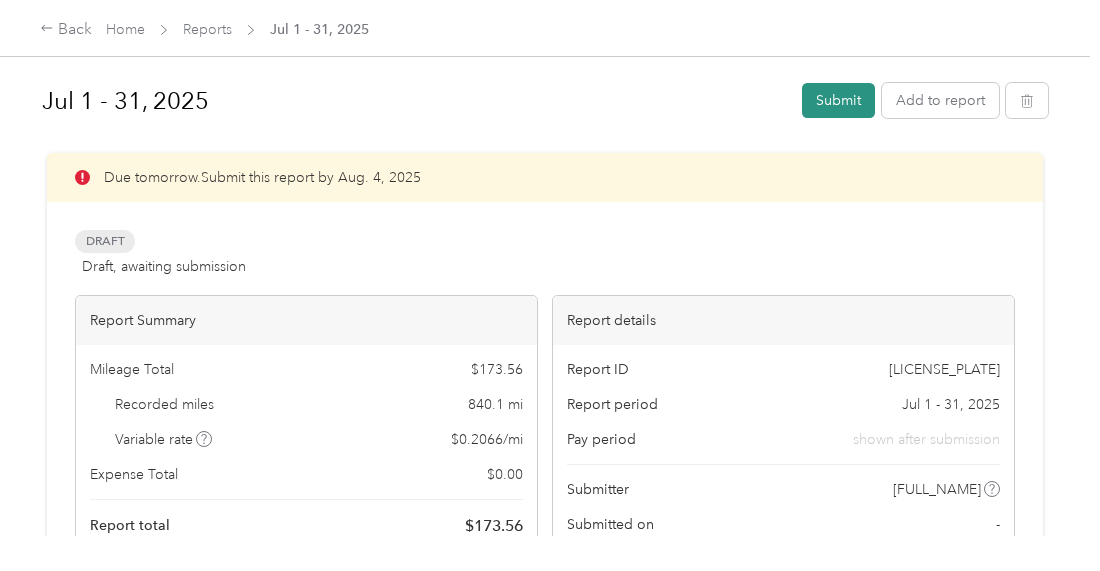 click on "Submit" at bounding box center (838, 100) 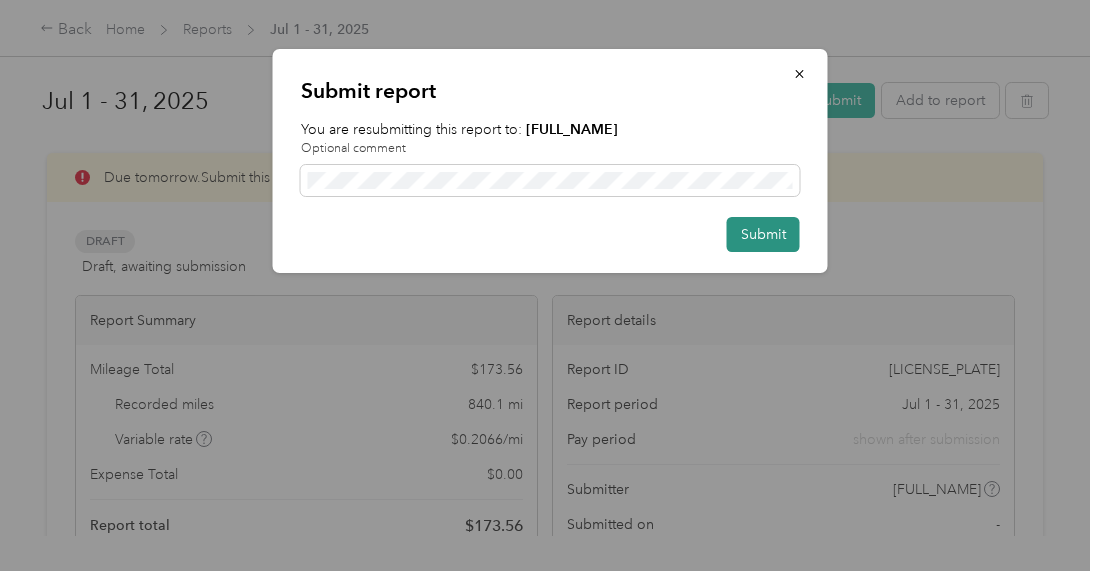 click on "Submit" at bounding box center (763, 234) 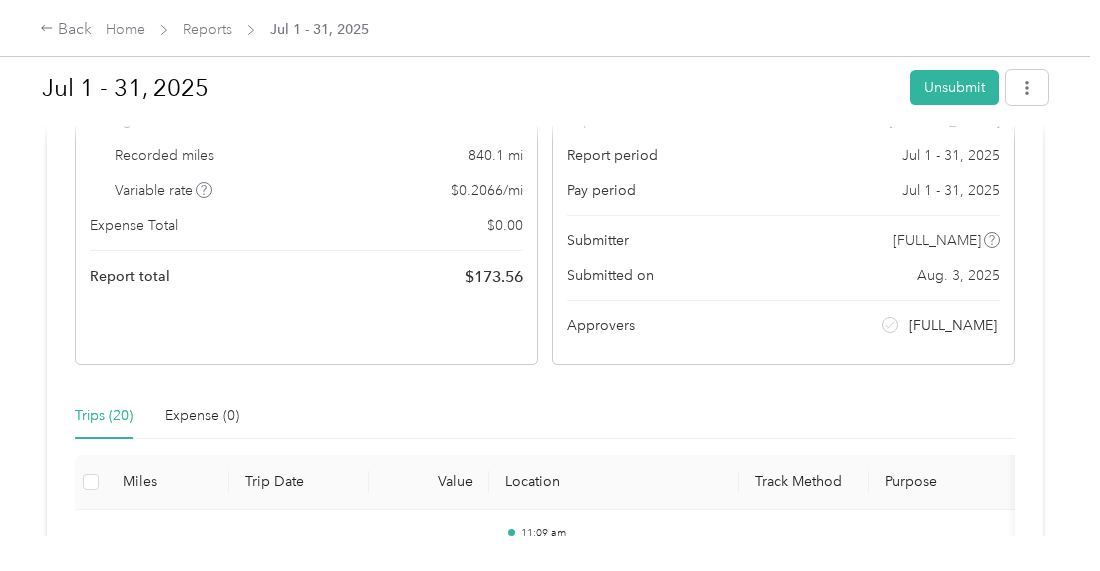 scroll, scrollTop: 0, scrollLeft: 0, axis: both 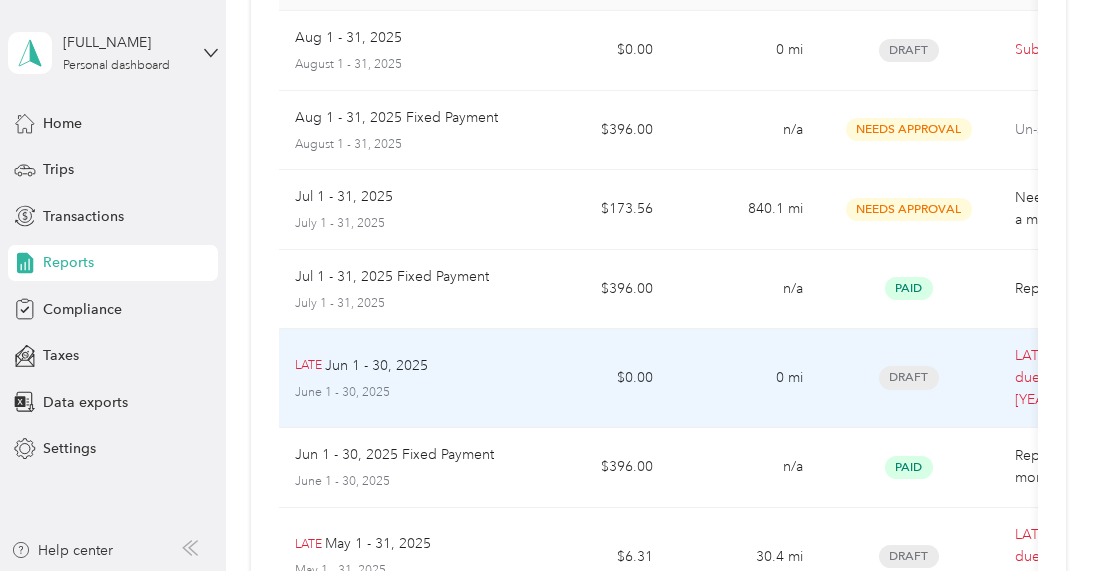click on "LATE - This report was due on [MONTH] [DAY], [YEAR]" at bounding box center [1099, 378] 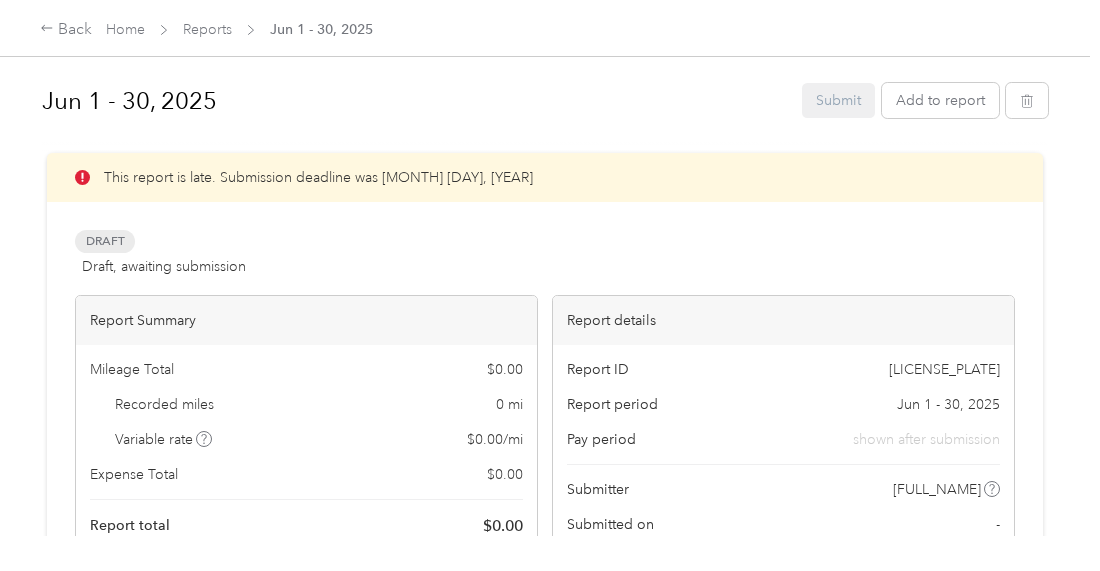 click on "Submit Add to report" at bounding box center [925, 100] 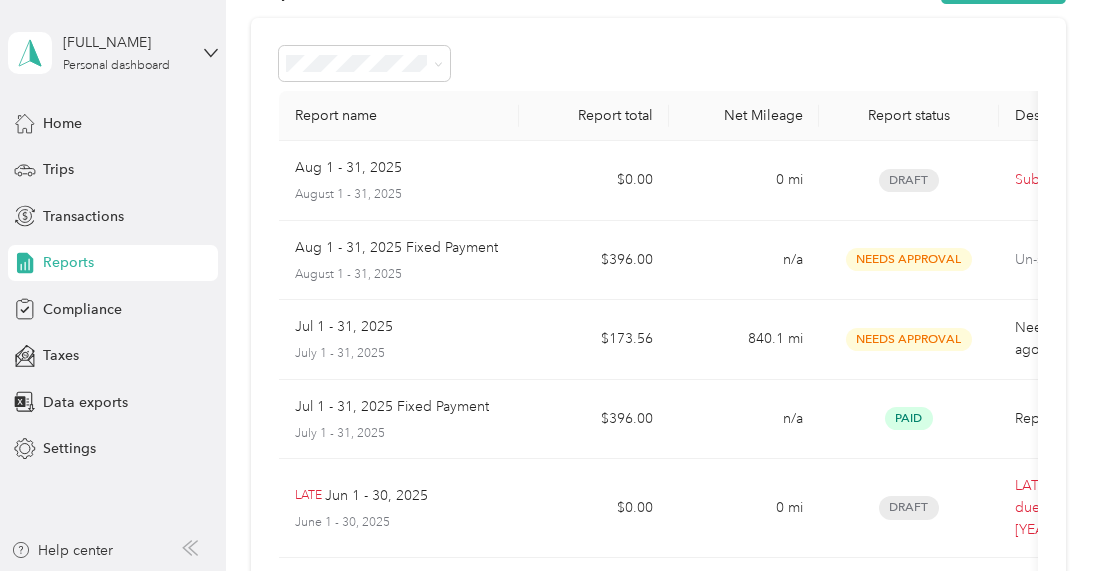 scroll, scrollTop: 0, scrollLeft: 0, axis: both 